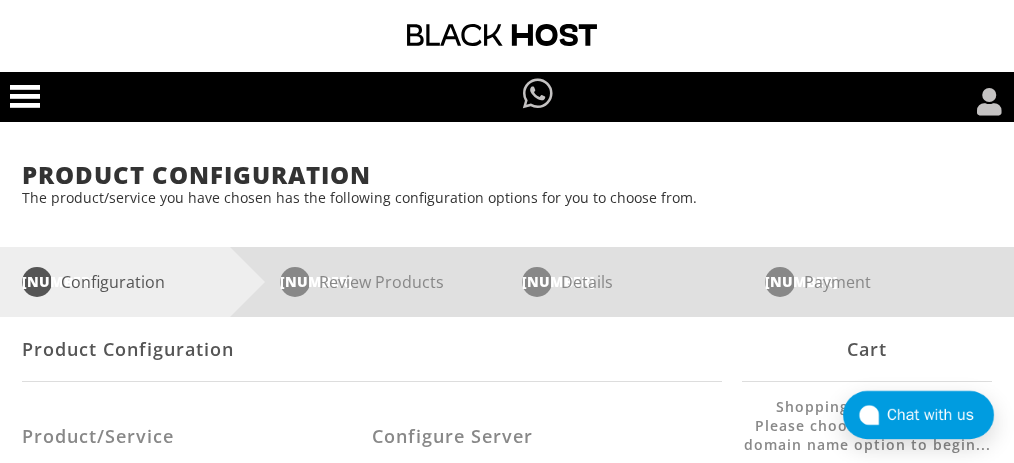 scroll, scrollTop: 0, scrollLeft: 0, axis: both 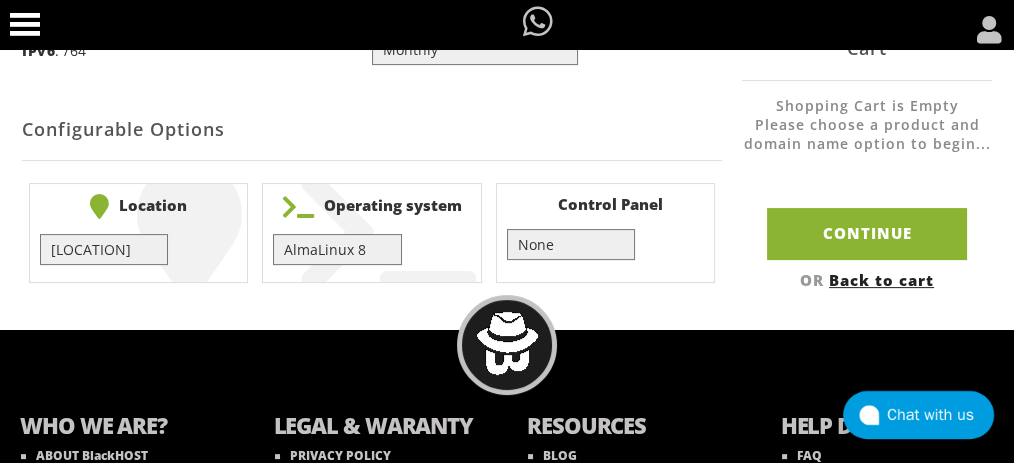 click on "AlmaLinux 8
}
AlmaLinux 9
}
AlmaLinux 10
}
Rocky Linux 8
}
Rocky Linux 9
}
CentOS 7
}
CentOS 8 Stream
}
CentOS 9 Stream
}
CentOS 10 Stream
}
Fedora 40 (Server)
}
Debian 10
}
Debian 11
}
Debian 12
}
Ubuntu 20.04
}
Ubuntu 22.04 Ubuntu 24.04 Alpine Linux 3.13.x" at bounding box center [337, 249] 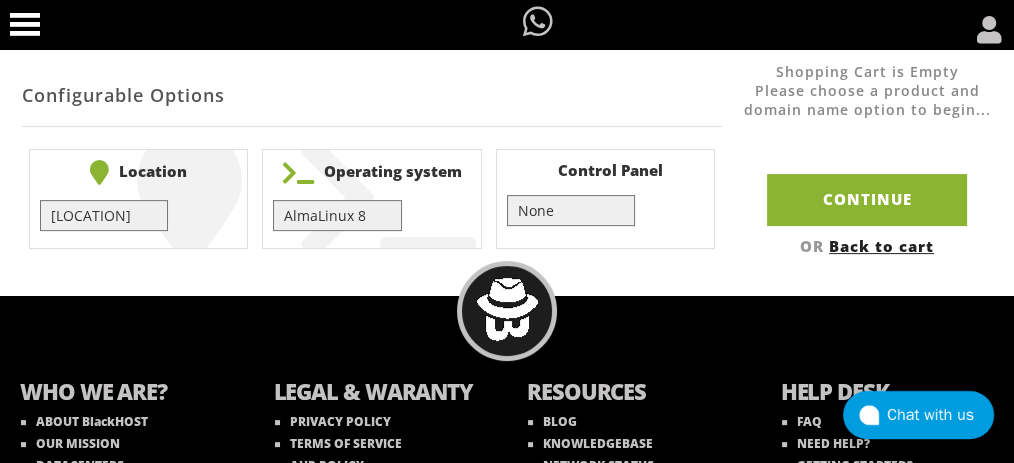 scroll, scrollTop: 550, scrollLeft: 0, axis: vertical 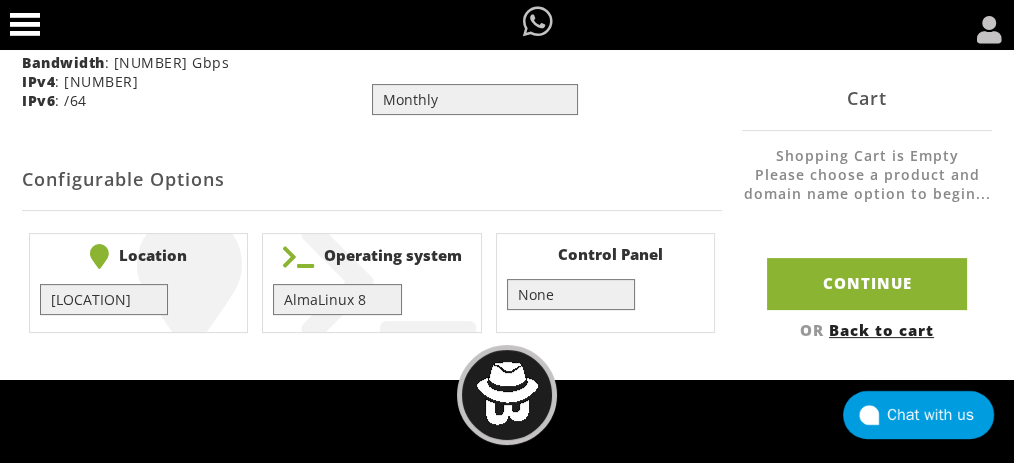 click on "EU
}
USA
}
London
}
Amsterdam
}
Vienna
}
Chicago
}" at bounding box center [104, 299] 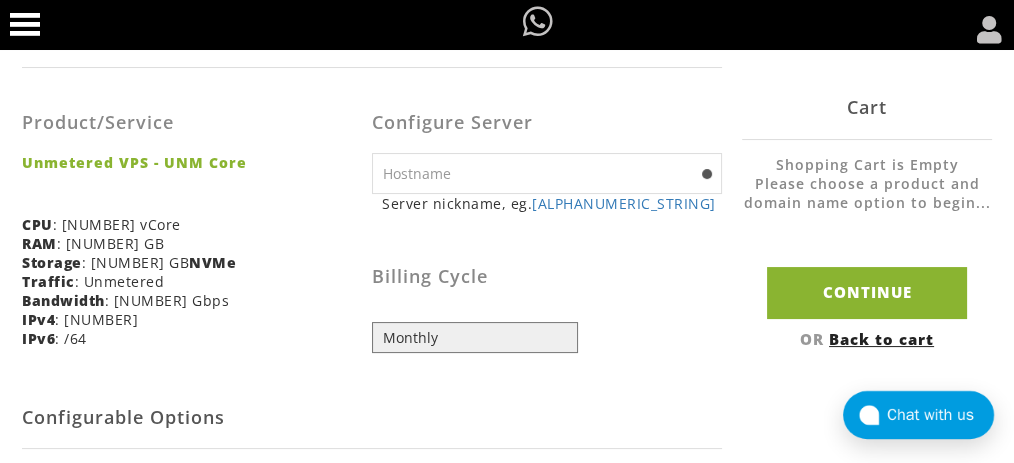 scroll, scrollTop: 350, scrollLeft: 0, axis: vertical 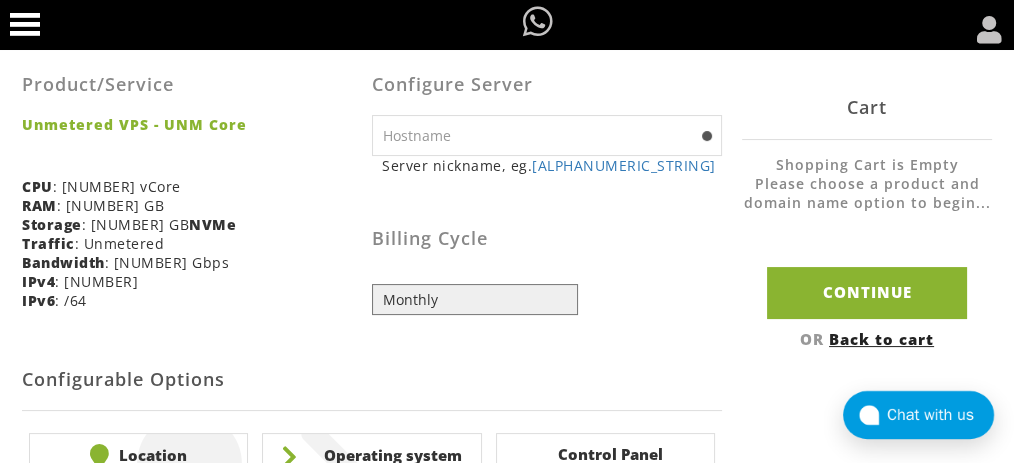 click at bounding box center (547, 135) 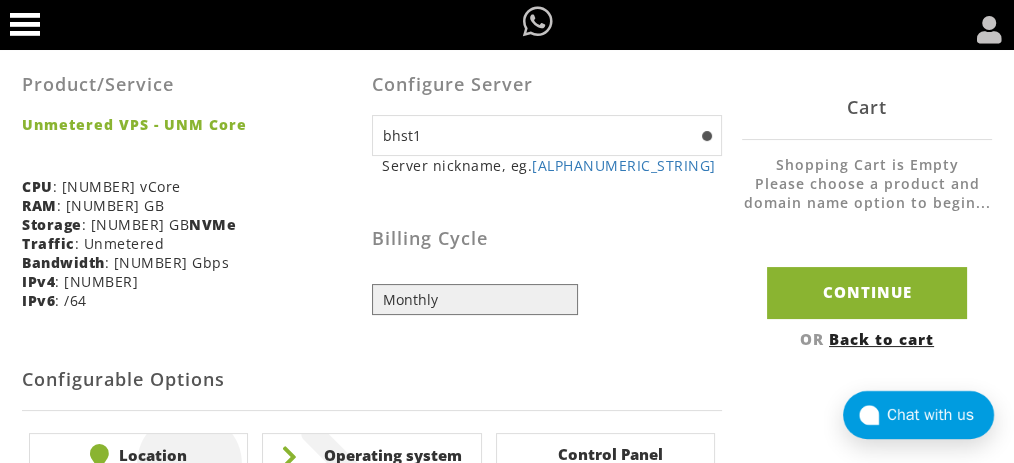 type on "bhst1" 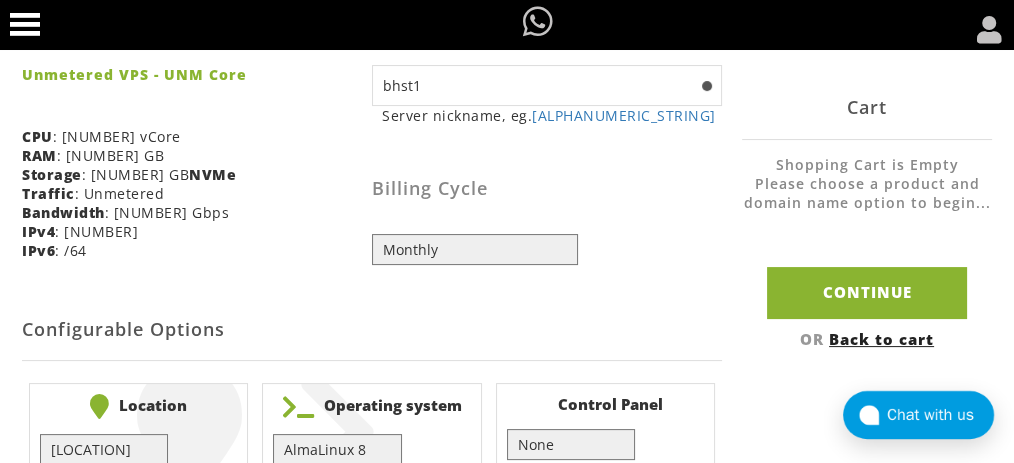 scroll, scrollTop: 533, scrollLeft: 0, axis: vertical 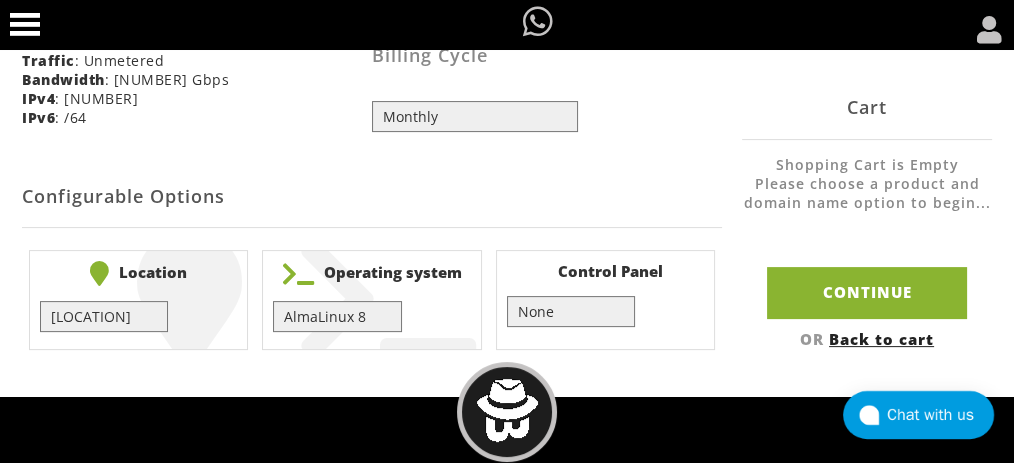 click on "AlmaLinux 8
}
AlmaLinux 9
}
AlmaLinux 10
}
Rocky Linux 8
}
Rocky Linux 9
}
CentOS 7
}
CentOS 8 Stream
}
CentOS 9 Stream
}
CentOS 10 Stream
}
Fedora 40 (Server)
}
Debian 10
}
Debian 11
}
Debian 12
}
Ubuntu 20.04
}
Ubuntu 22.04 Ubuntu 24.04 Alpine Linux 3.13.x" at bounding box center [337, 316] 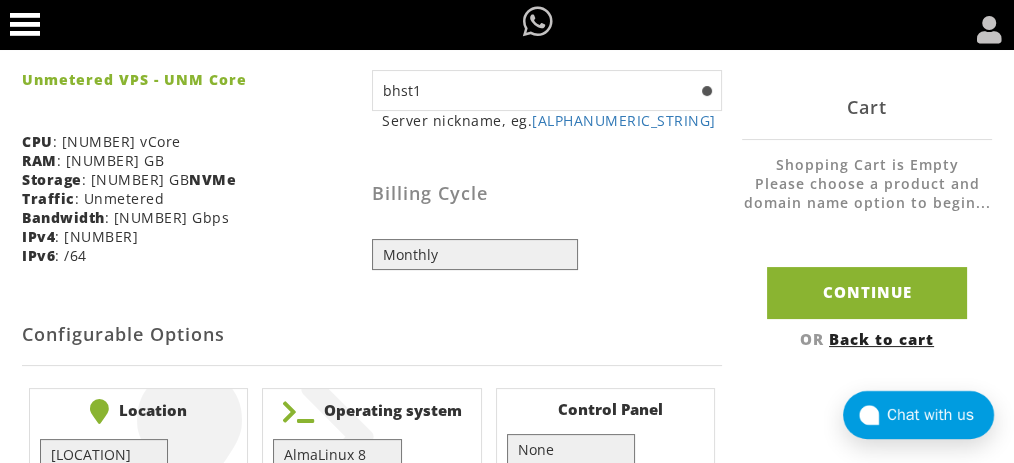 scroll, scrollTop: 350, scrollLeft: 0, axis: vertical 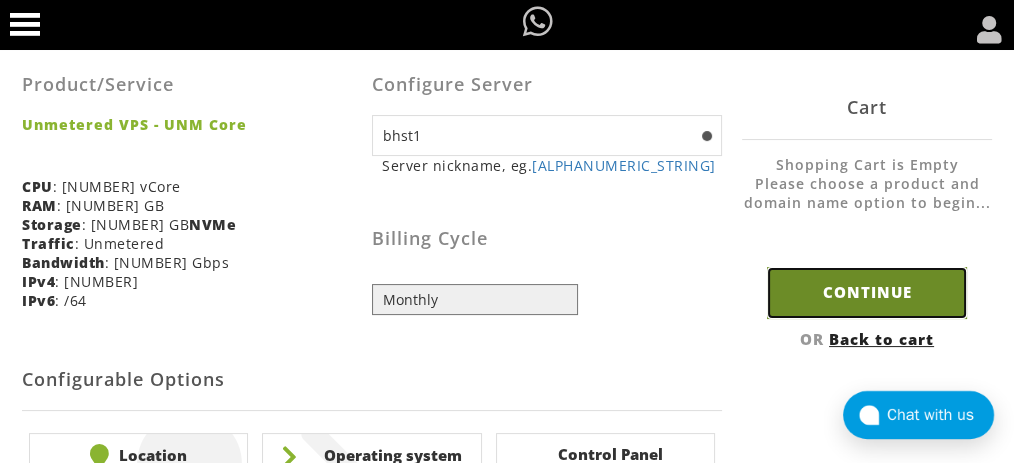 click on "Continue" at bounding box center [867, 292] 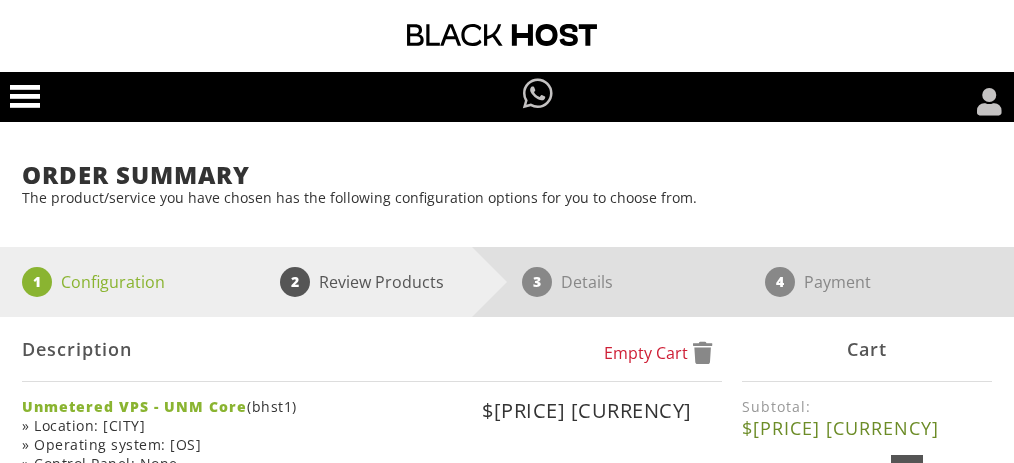 scroll, scrollTop: 0, scrollLeft: 0, axis: both 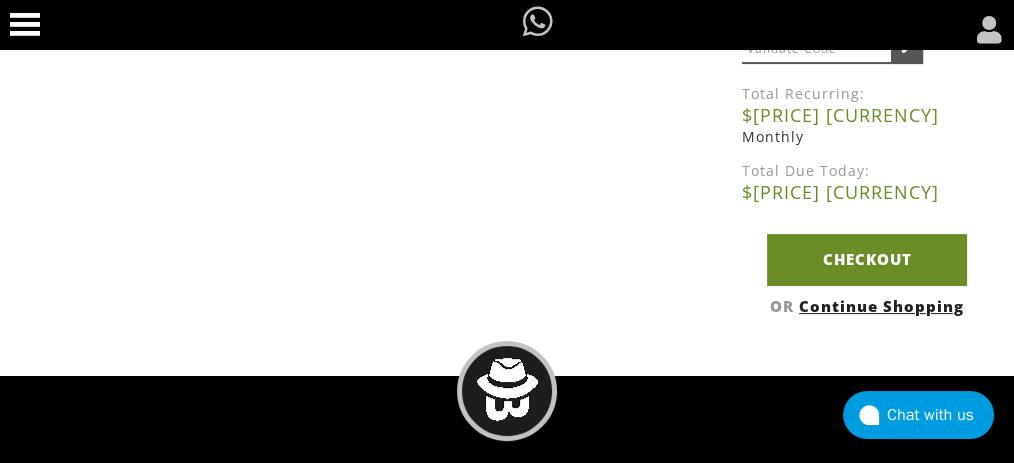 click on "Checkout" at bounding box center (867, 259) 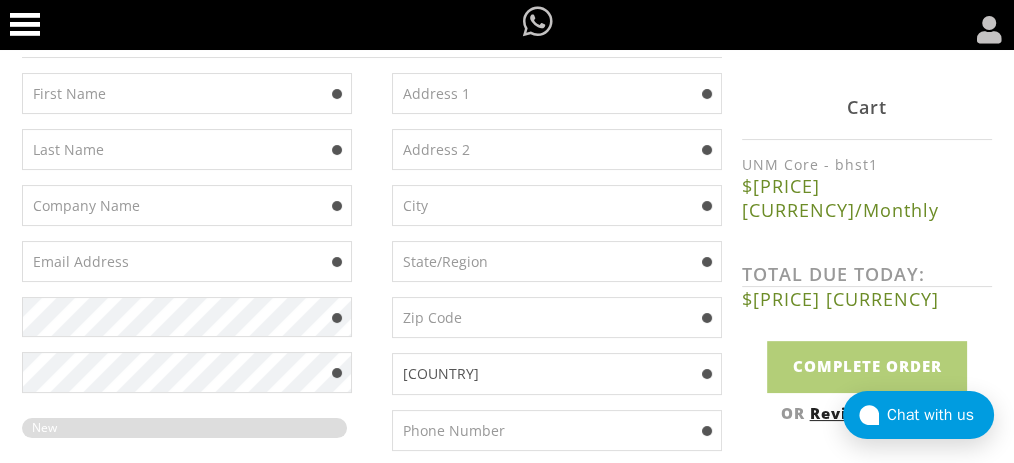 scroll, scrollTop: 333, scrollLeft: 0, axis: vertical 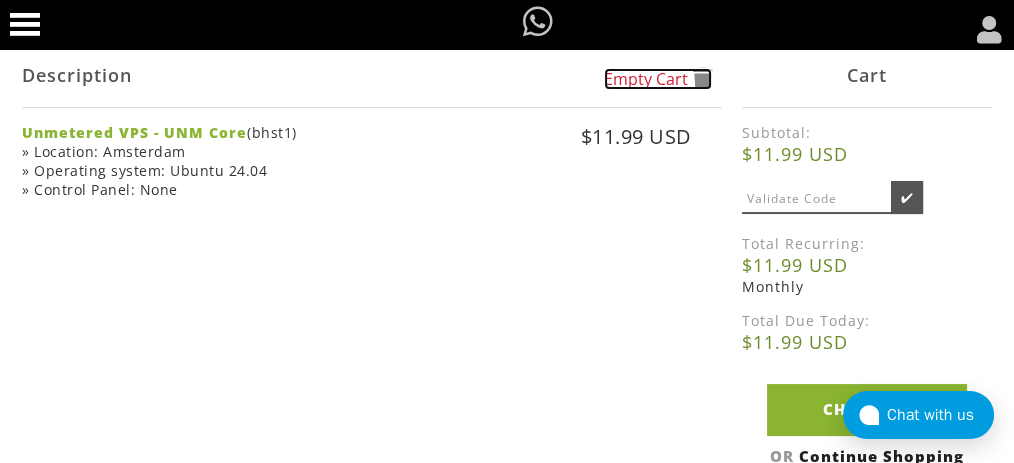 click at bounding box center (702, 79) 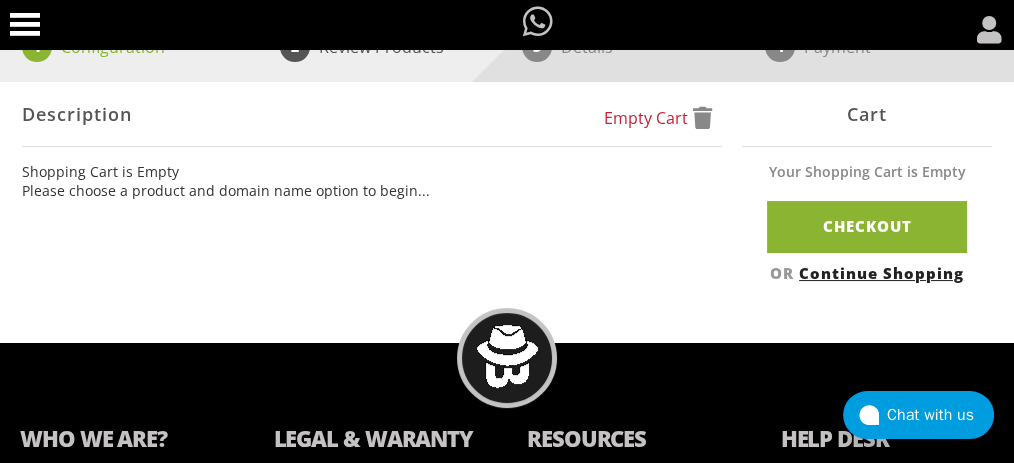 scroll, scrollTop: 333, scrollLeft: 0, axis: vertical 